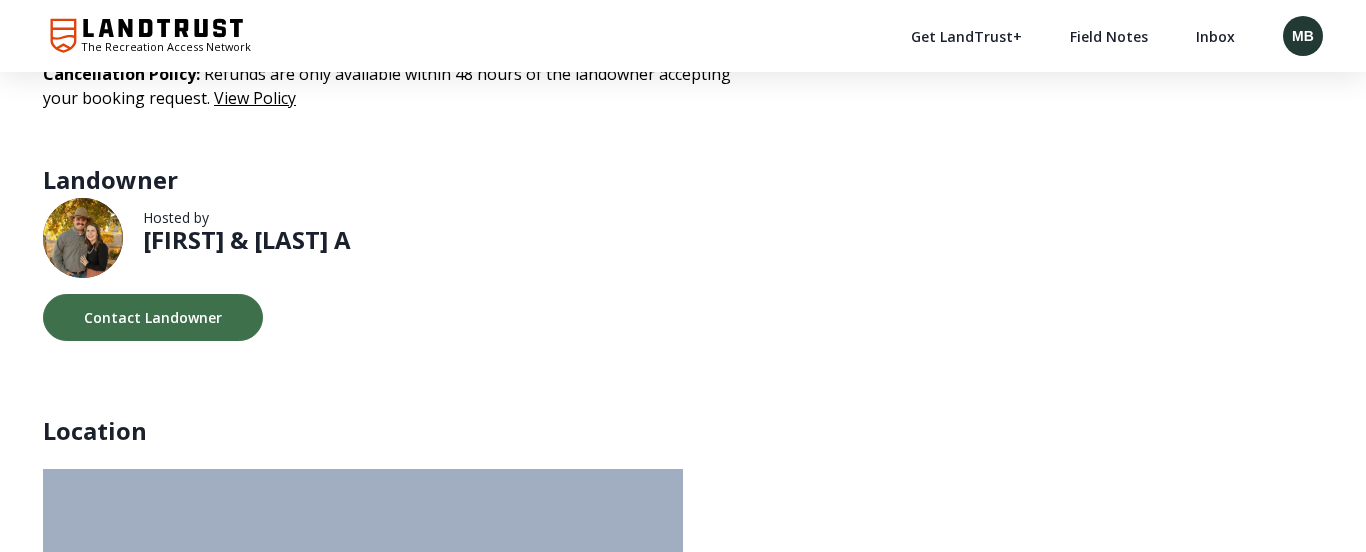 scroll, scrollTop: 2844, scrollLeft: 0, axis: vertical 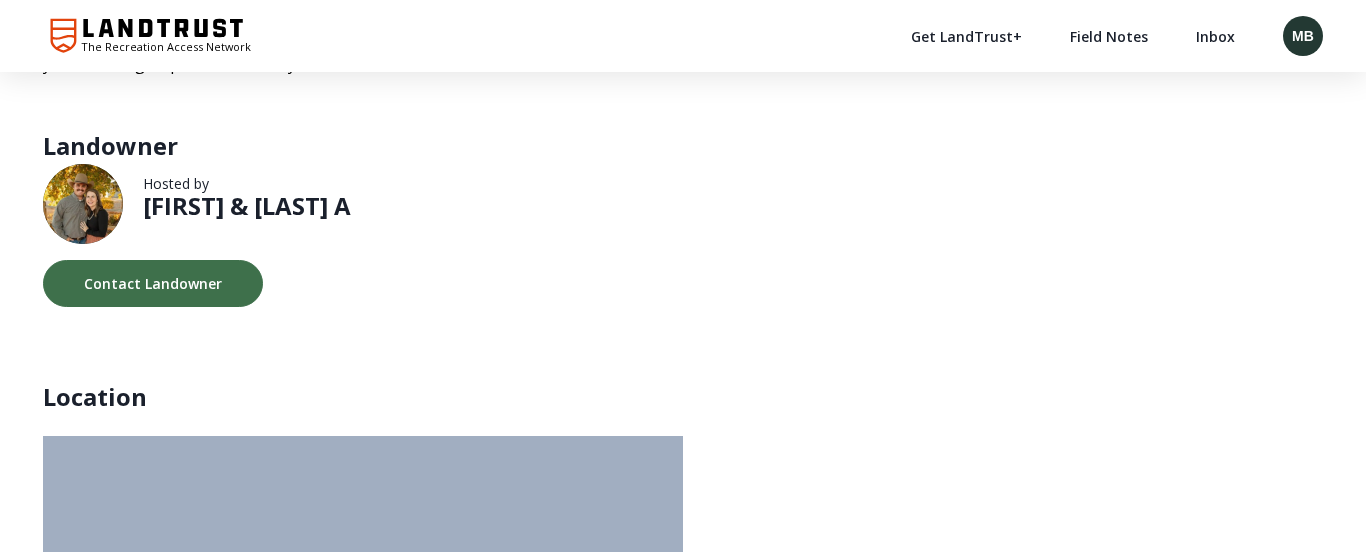 click on "[FIRST] & [LAST] A" at bounding box center [247, 206] 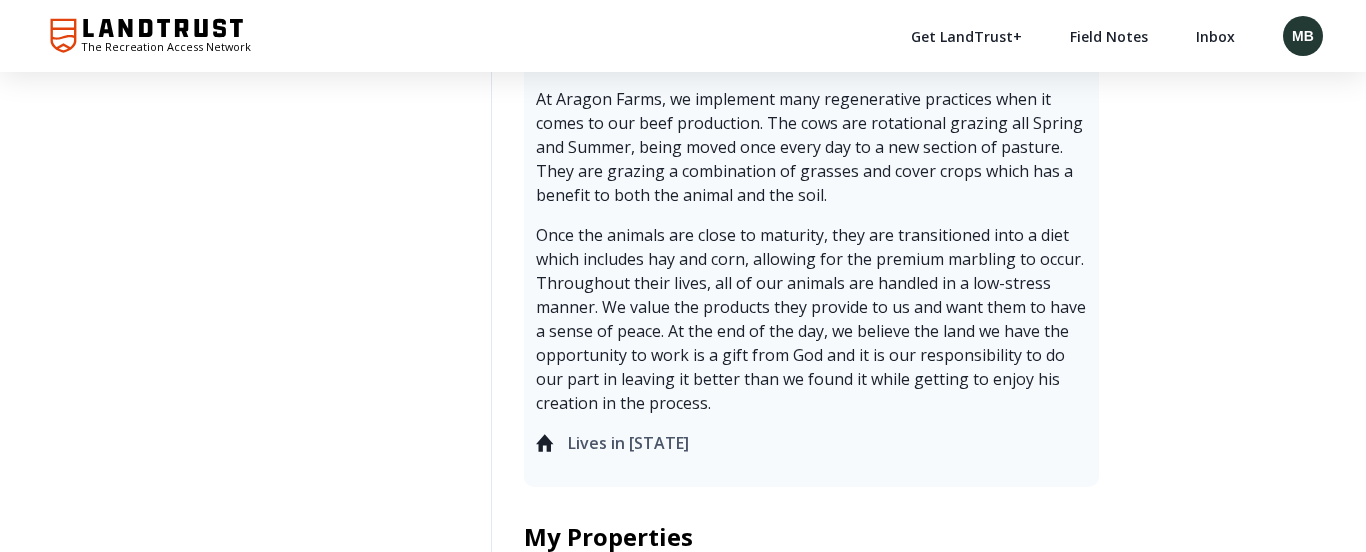 scroll, scrollTop: 0, scrollLeft: 0, axis: both 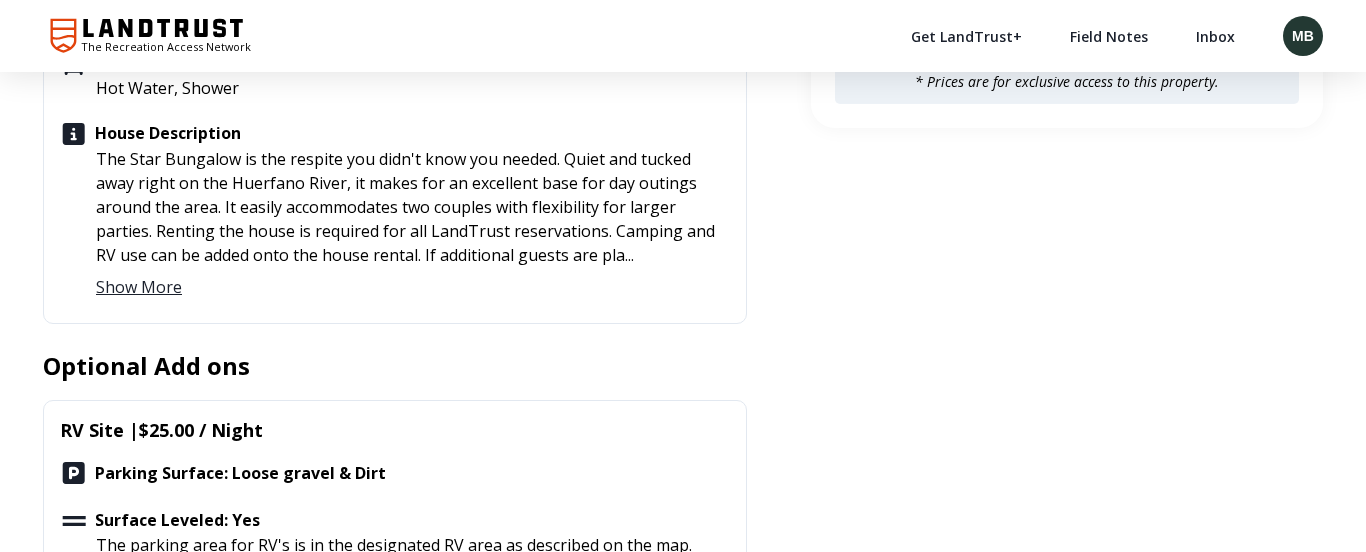 click on "Show More" at bounding box center (139, 287) 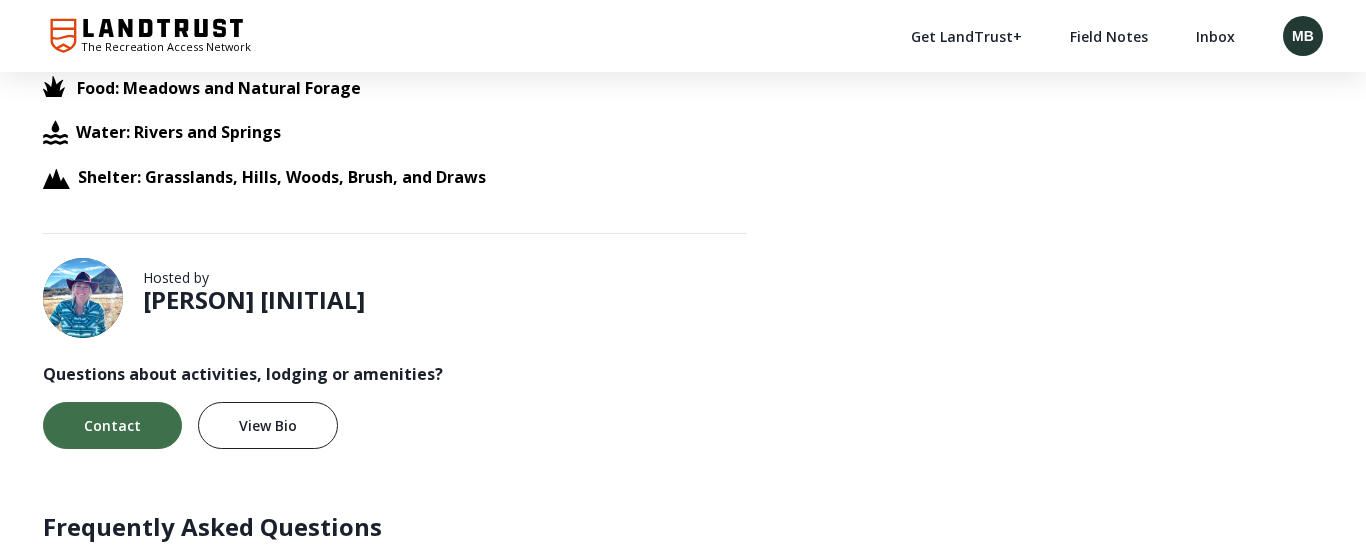 scroll, scrollTop: 3060, scrollLeft: 0, axis: vertical 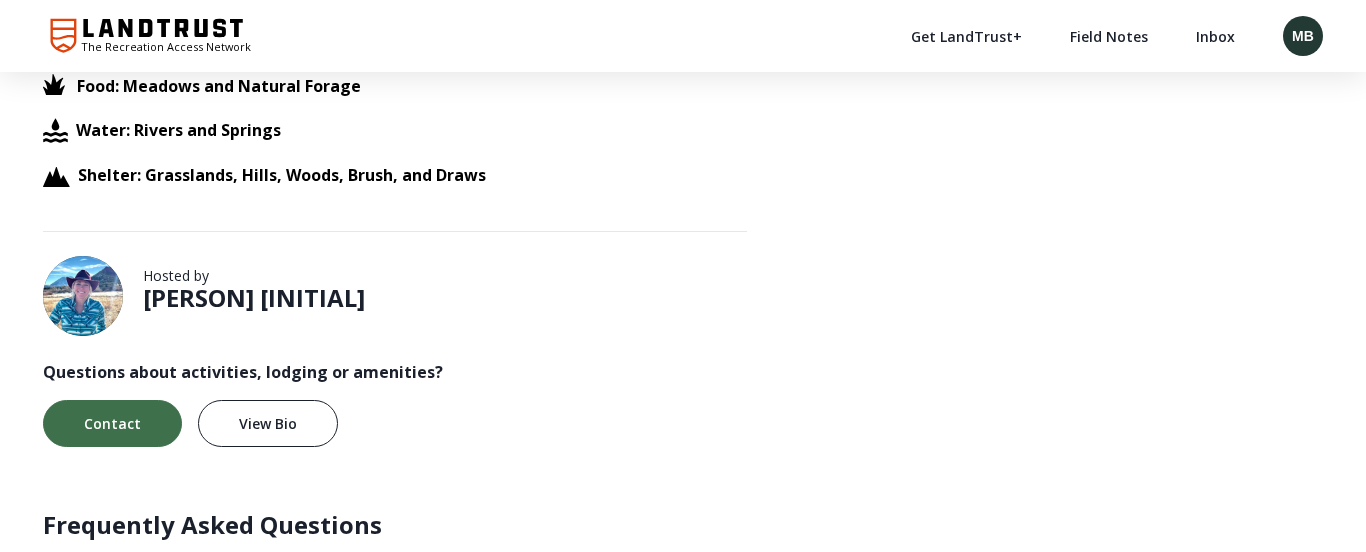 click on "Christy W" at bounding box center (254, 298) 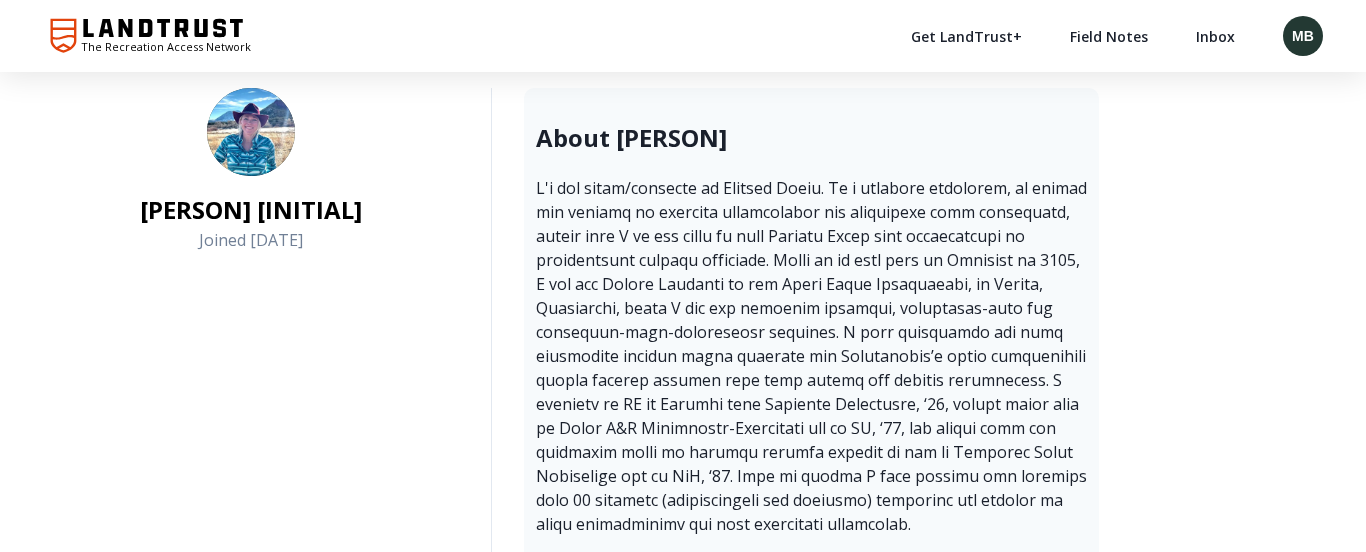 scroll, scrollTop: 23, scrollLeft: 0, axis: vertical 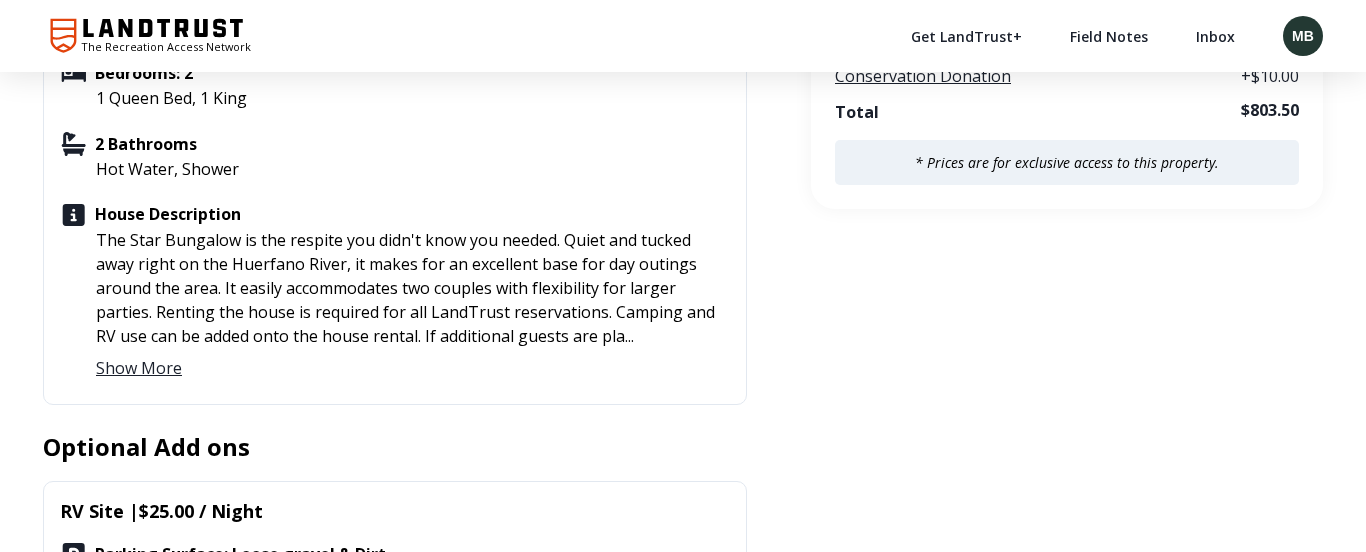 click on "Show More" at bounding box center [139, 368] 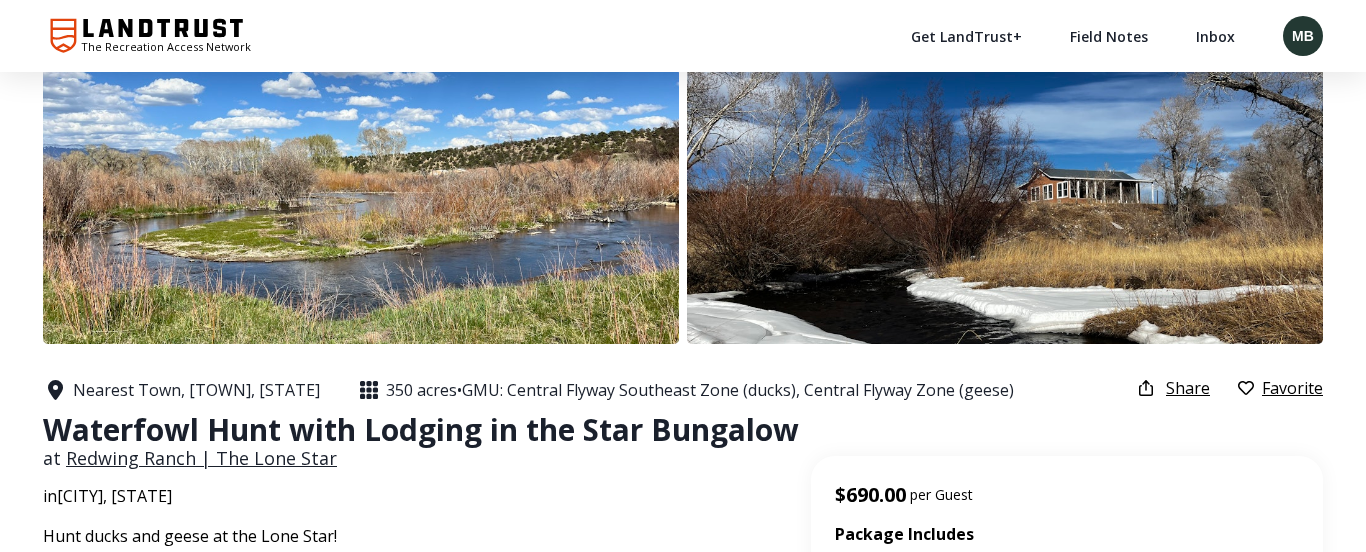 scroll, scrollTop: 0, scrollLeft: 0, axis: both 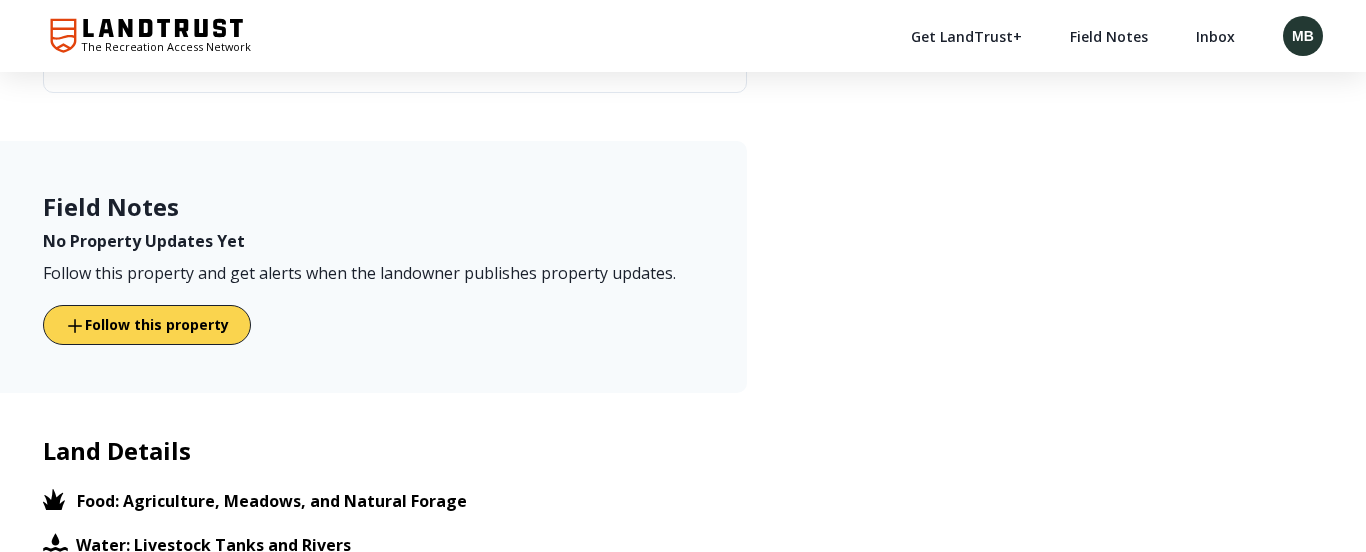 click on "Follow this property" at bounding box center [157, 324] 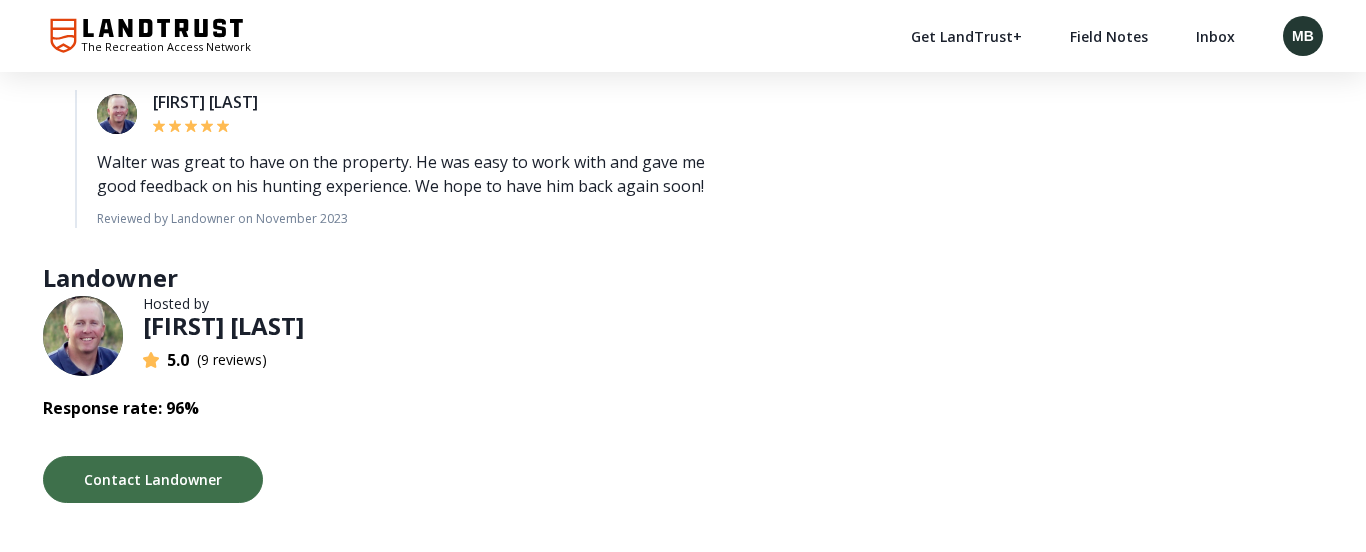 scroll, scrollTop: 3790, scrollLeft: 0, axis: vertical 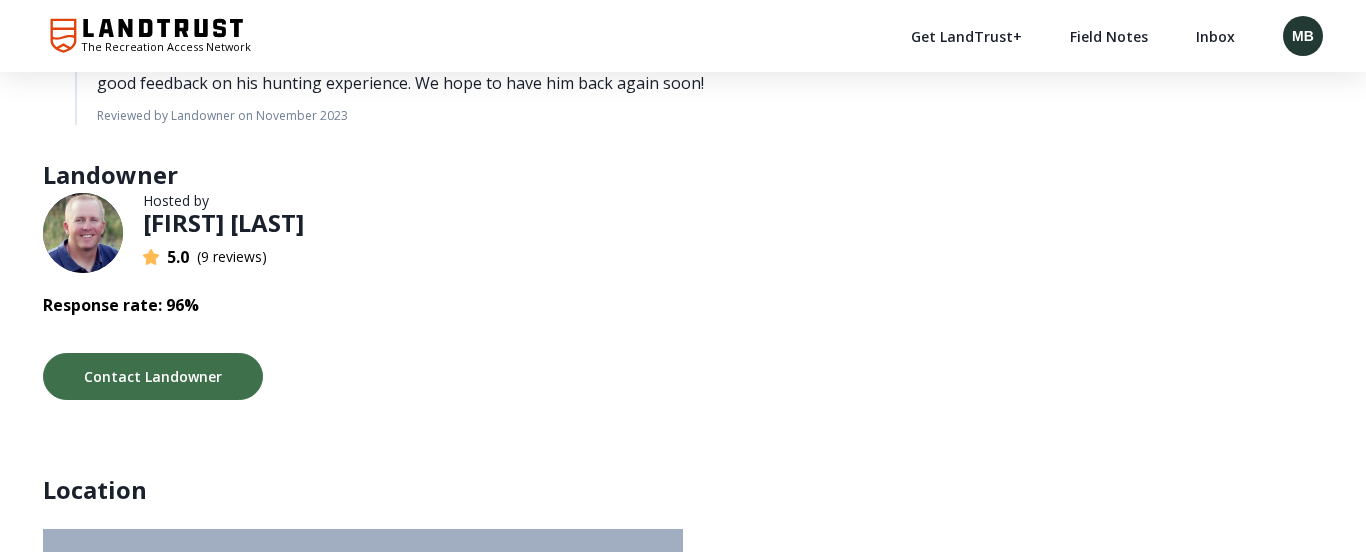 click on "[FIRST] [LAST]" at bounding box center [223, 223] 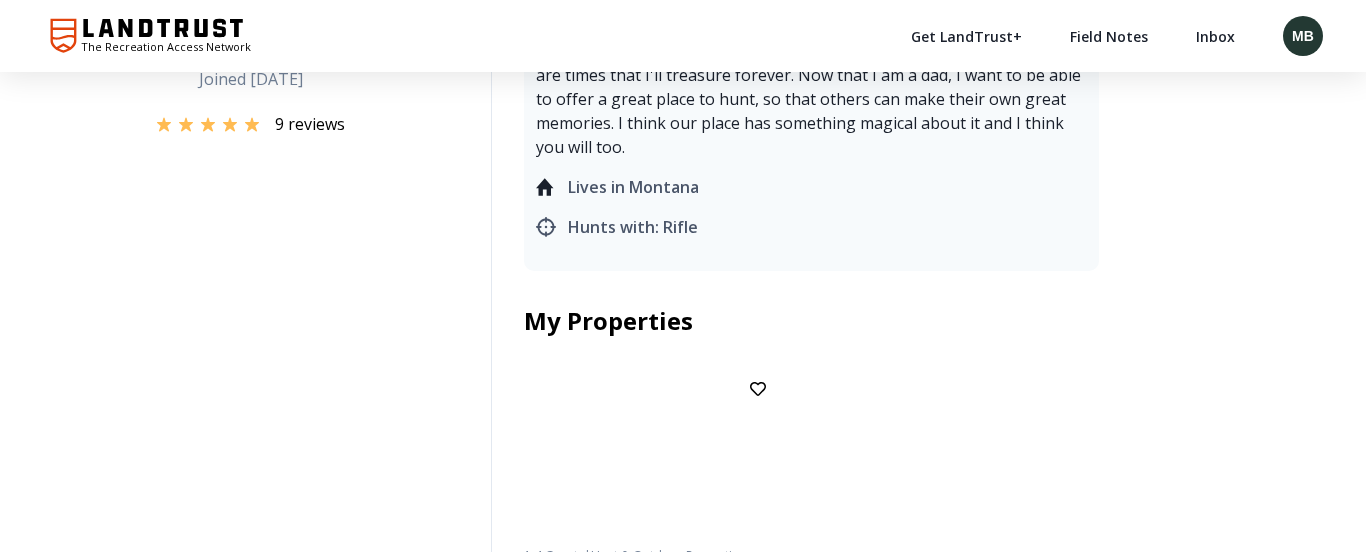 scroll, scrollTop: 0, scrollLeft: 0, axis: both 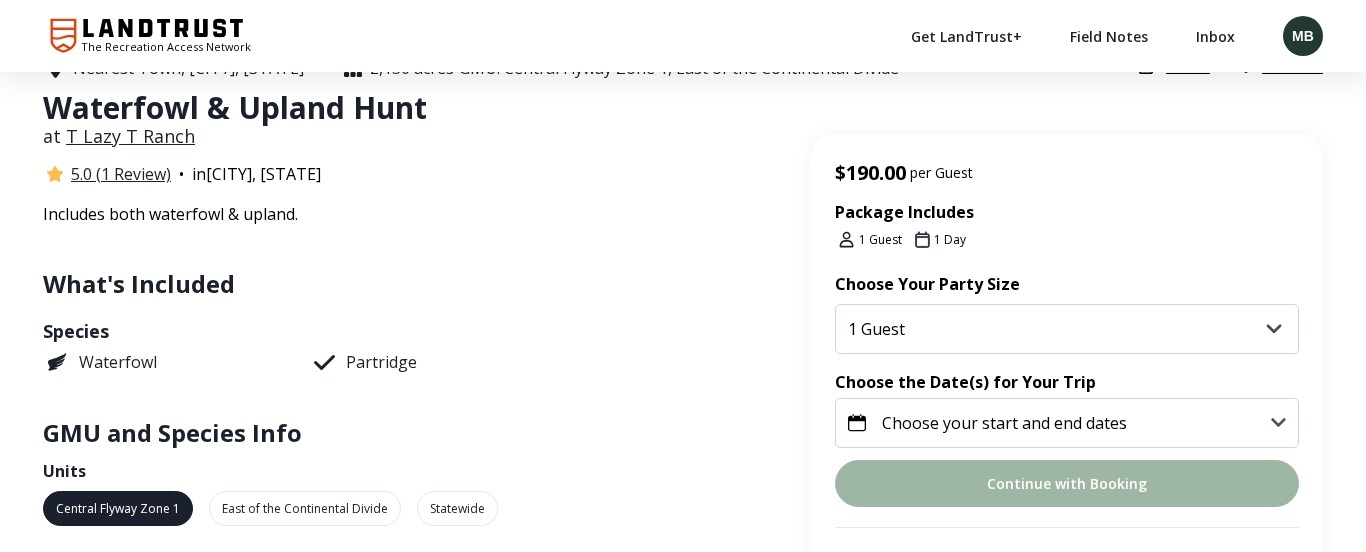 click 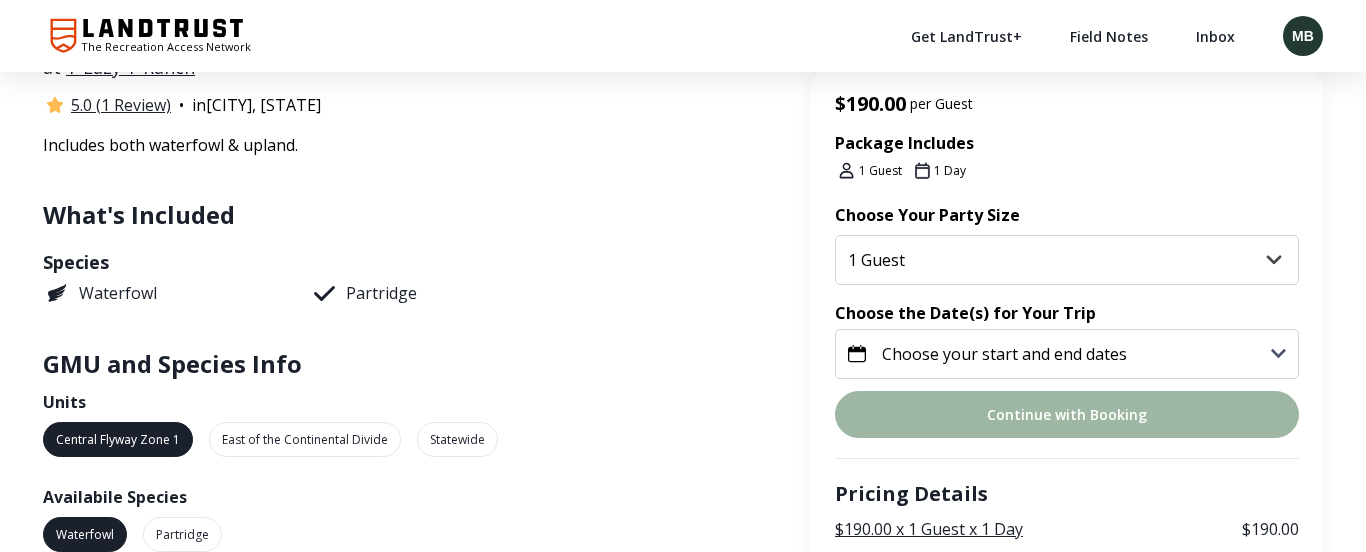 scroll, scrollTop: 413, scrollLeft: 0, axis: vertical 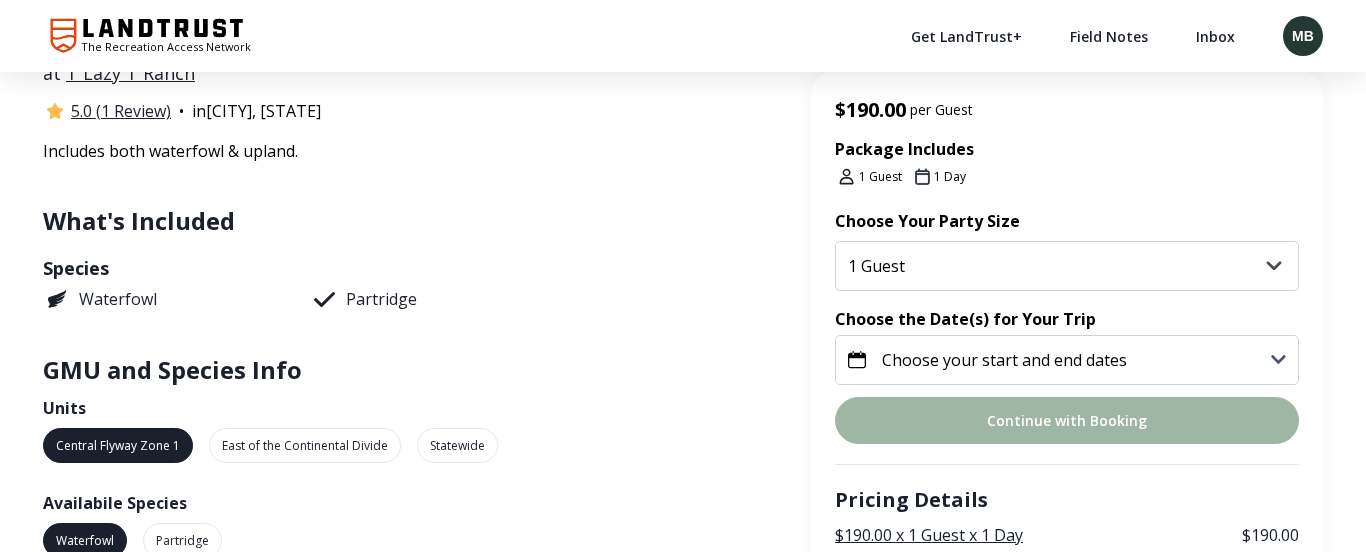click 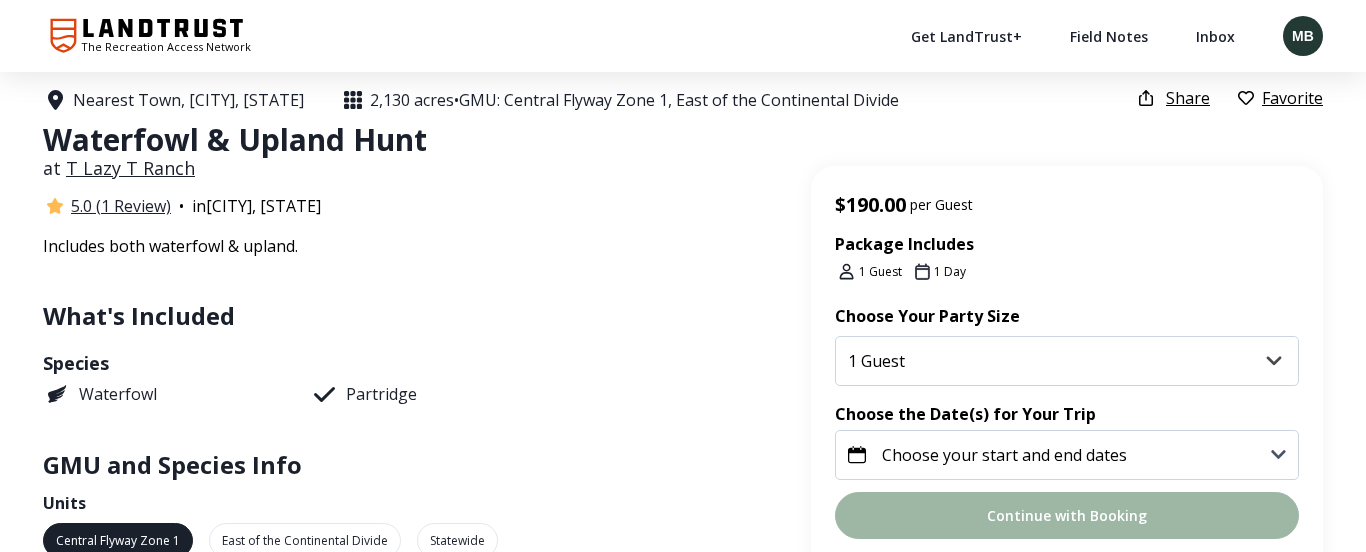 scroll, scrollTop: 346, scrollLeft: 0, axis: vertical 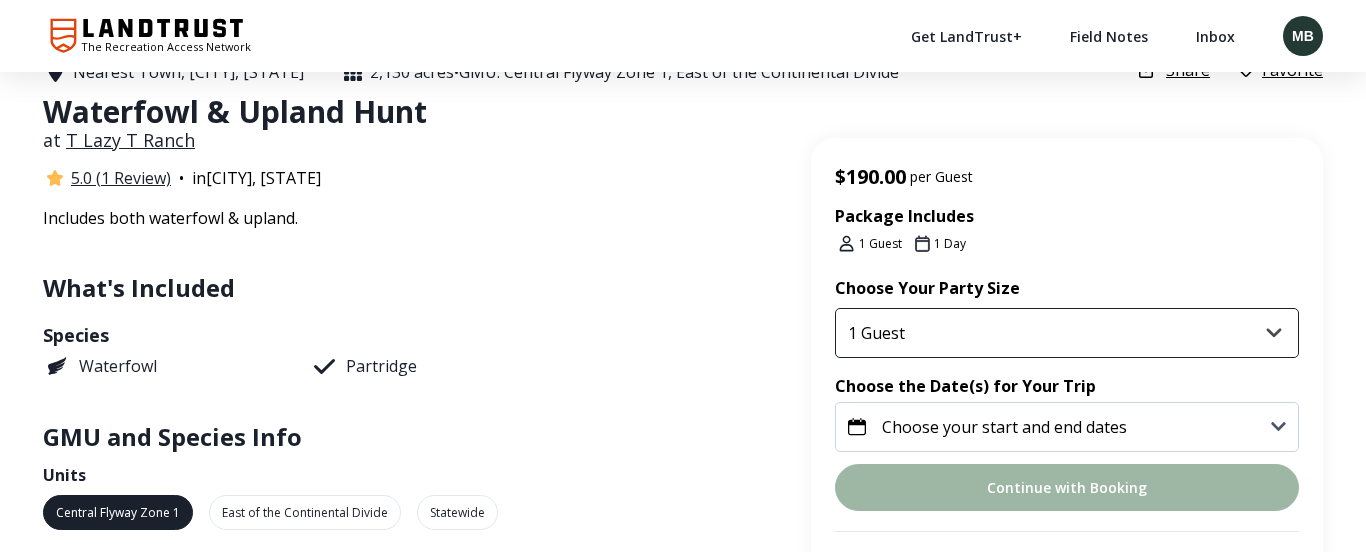 click on "1  Guest 2  Guests 3  Guests 4  Guests" at bounding box center (1067, 333) 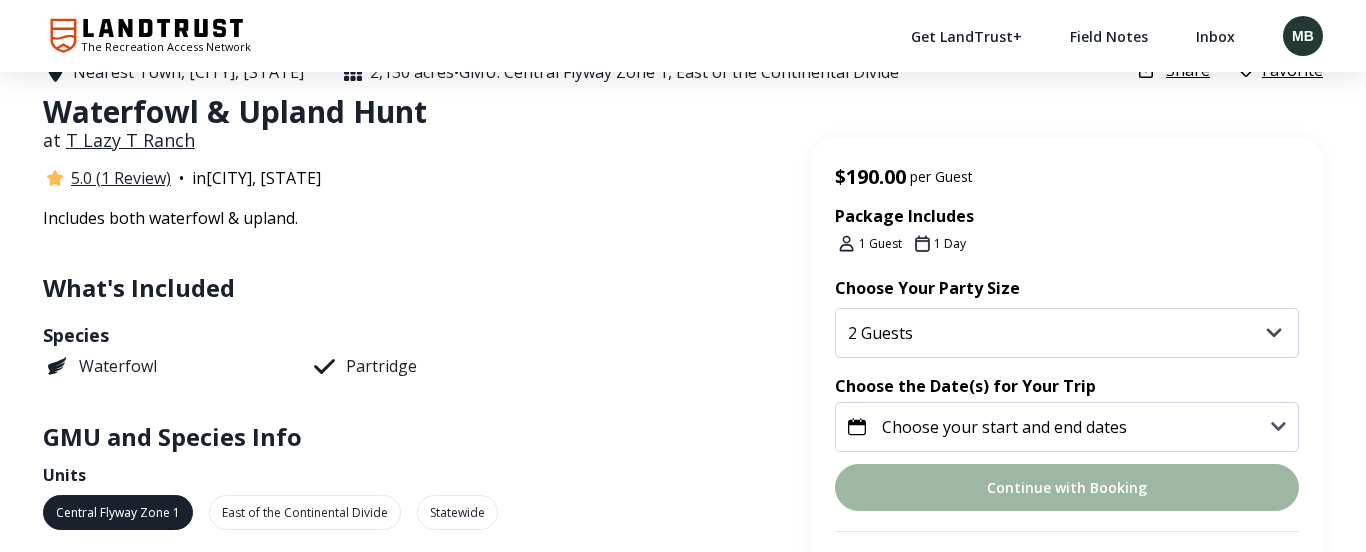 click 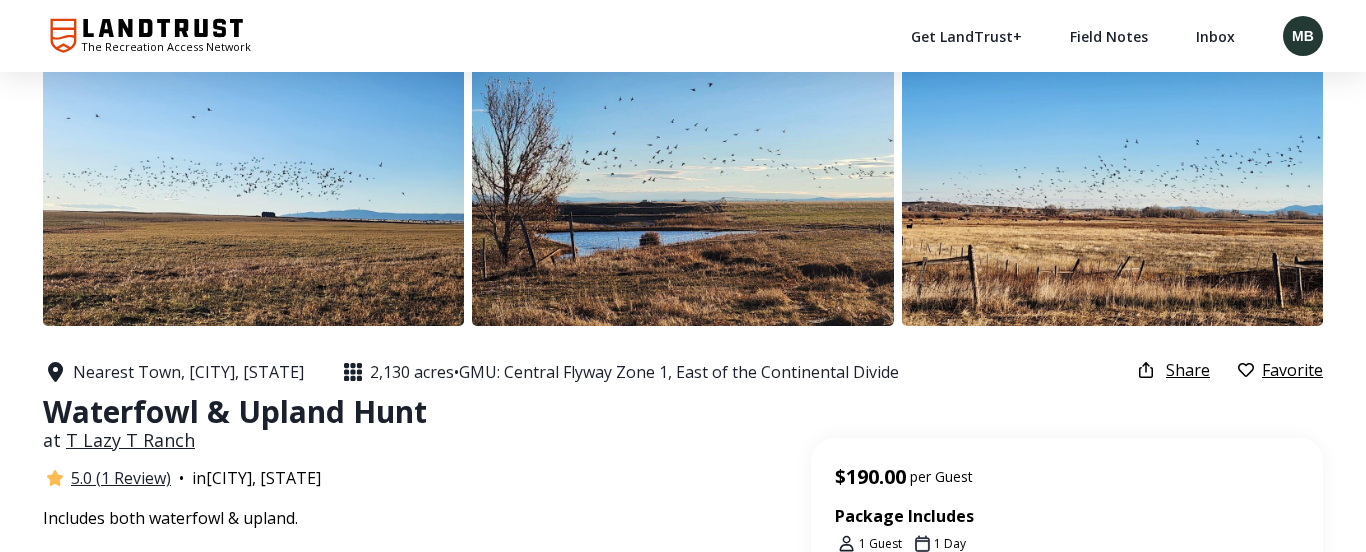 scroll, scrollTop: 0, scrollLeft: 0, axis: both 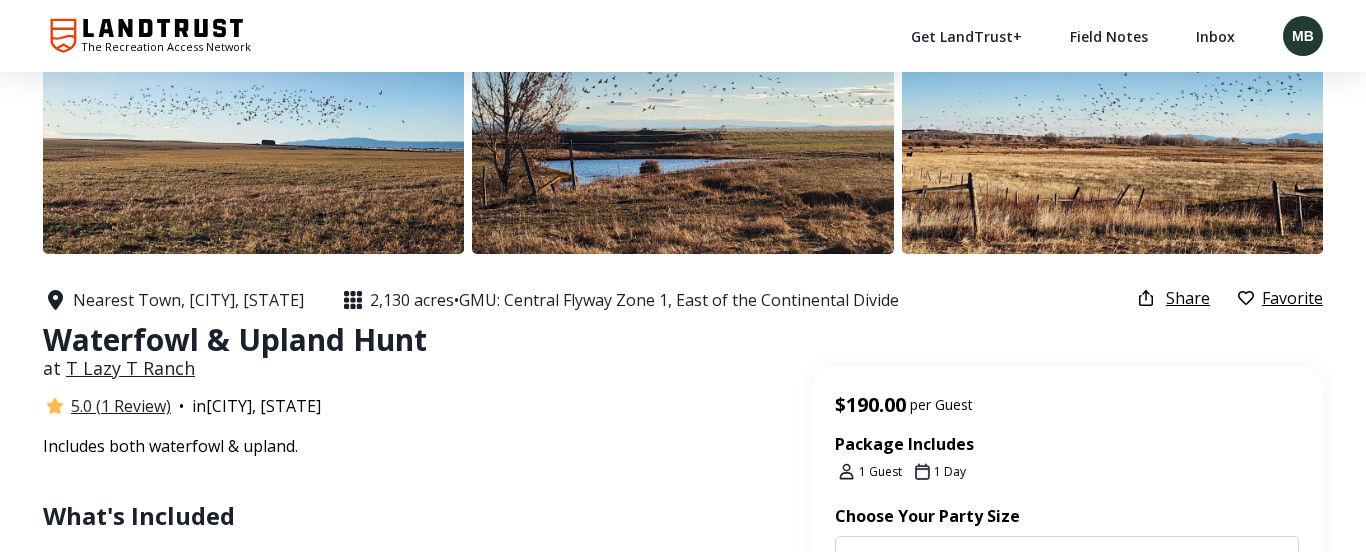 click on "T Lazy T Ranch" at bounding box center [130, 368] 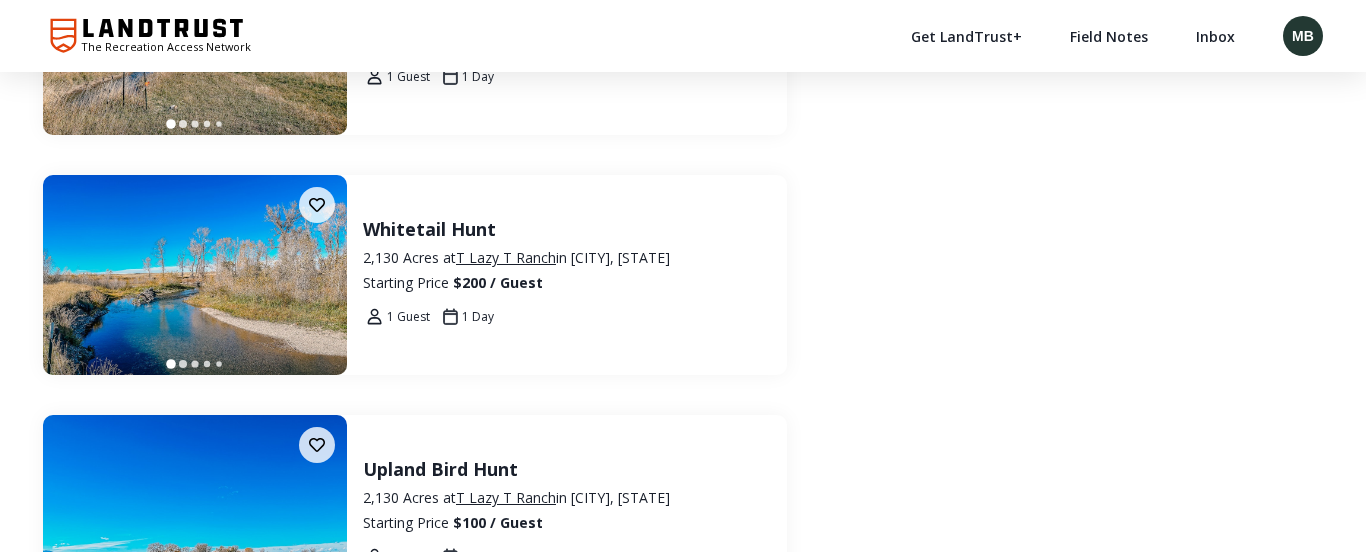 scroll, scrollTop: 1976, scrollLeft: 0, axis: vertical 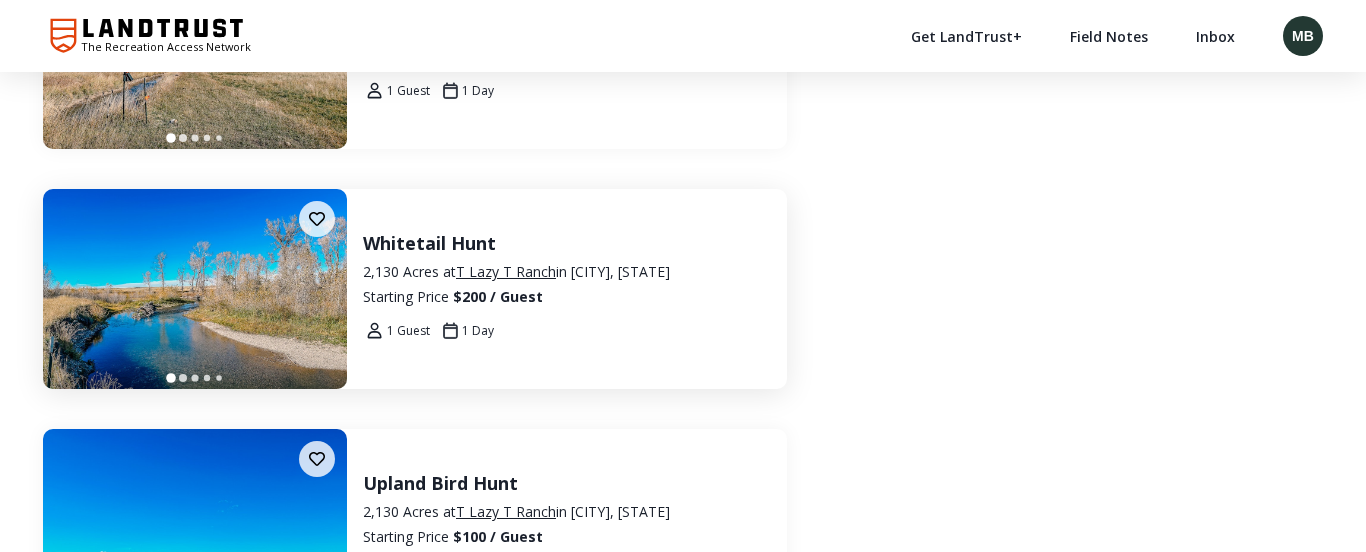 click on "Whitetail Hunt" at bounding box center (567, 243) 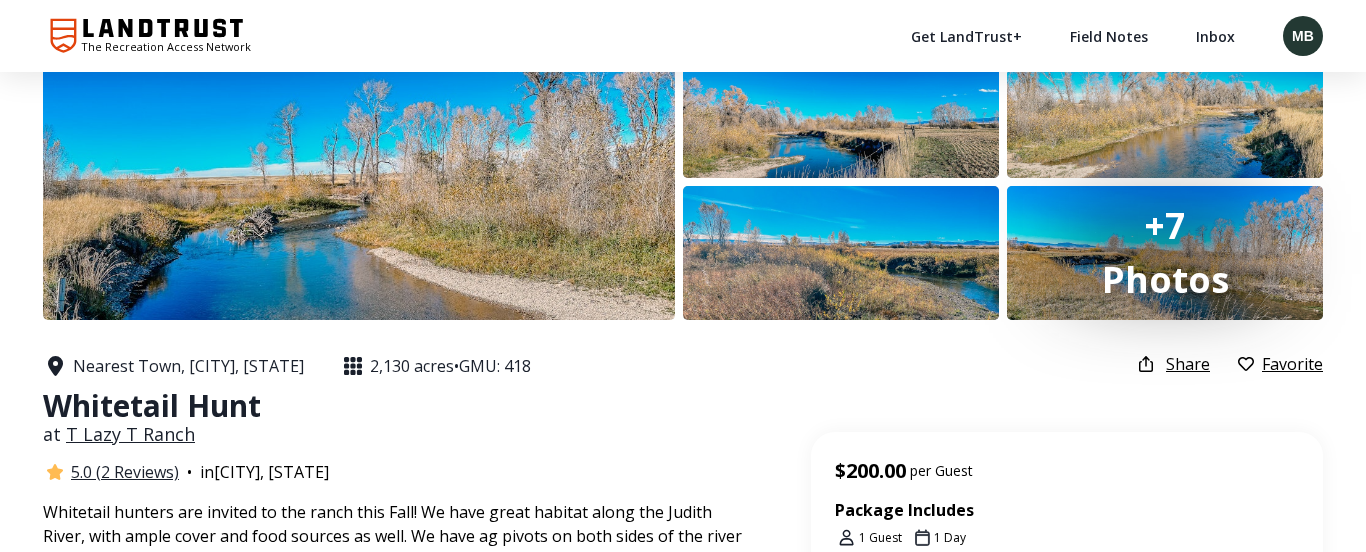 scroll, scrollTop: 0, scrollLeft: 0, axis: both 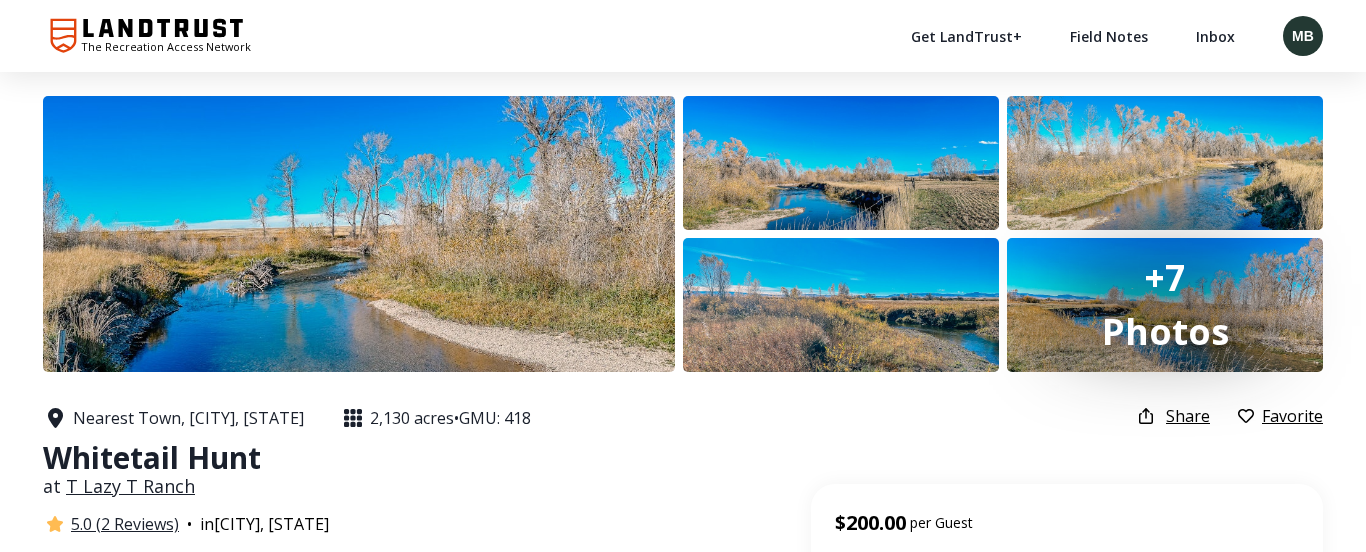 click on "T Lazy T Ranch" at bounding box center [130, 486] 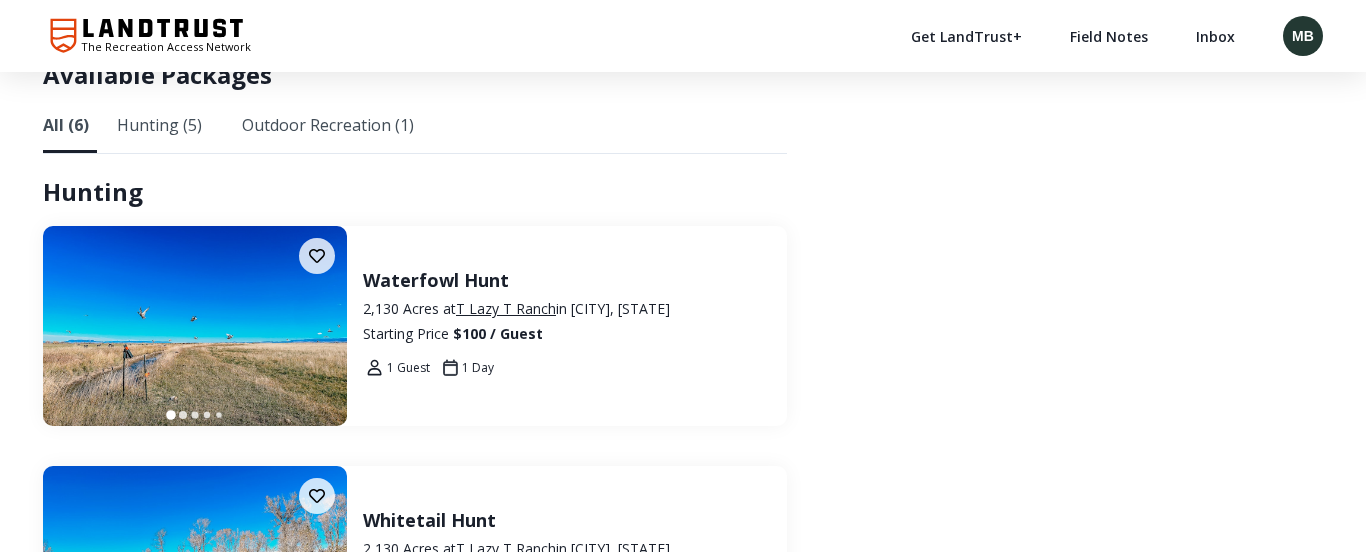 scroll, scrollTop: 1701, scrollLeft: 0, axis: vertical 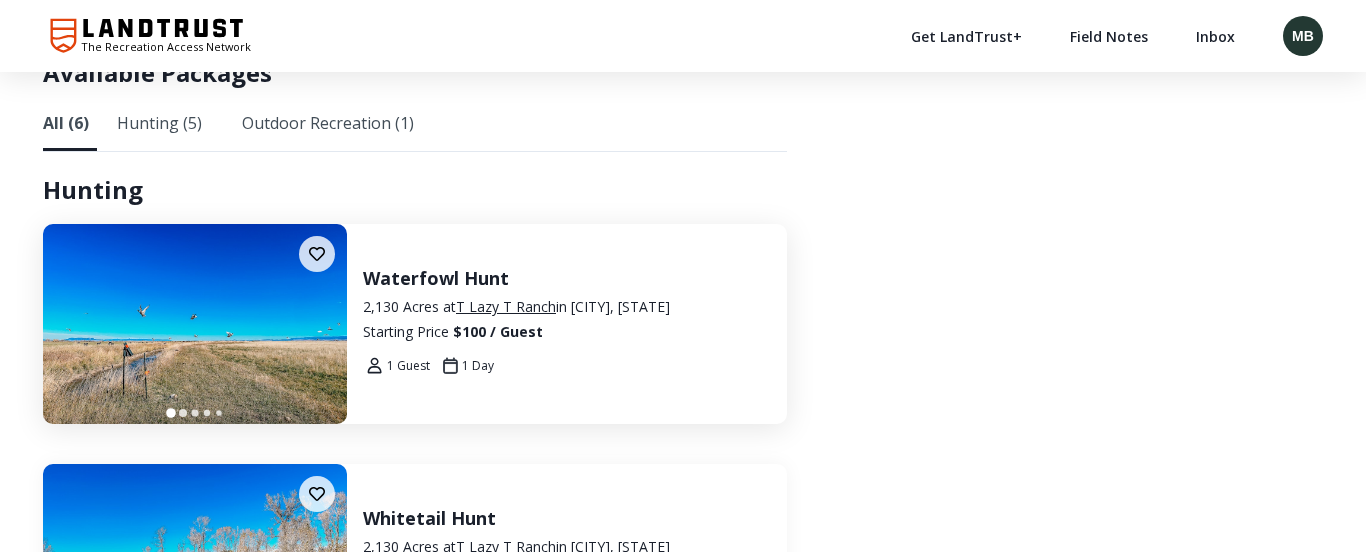 click on "Waterfowl Hunt" at bounding box center (567, 278) 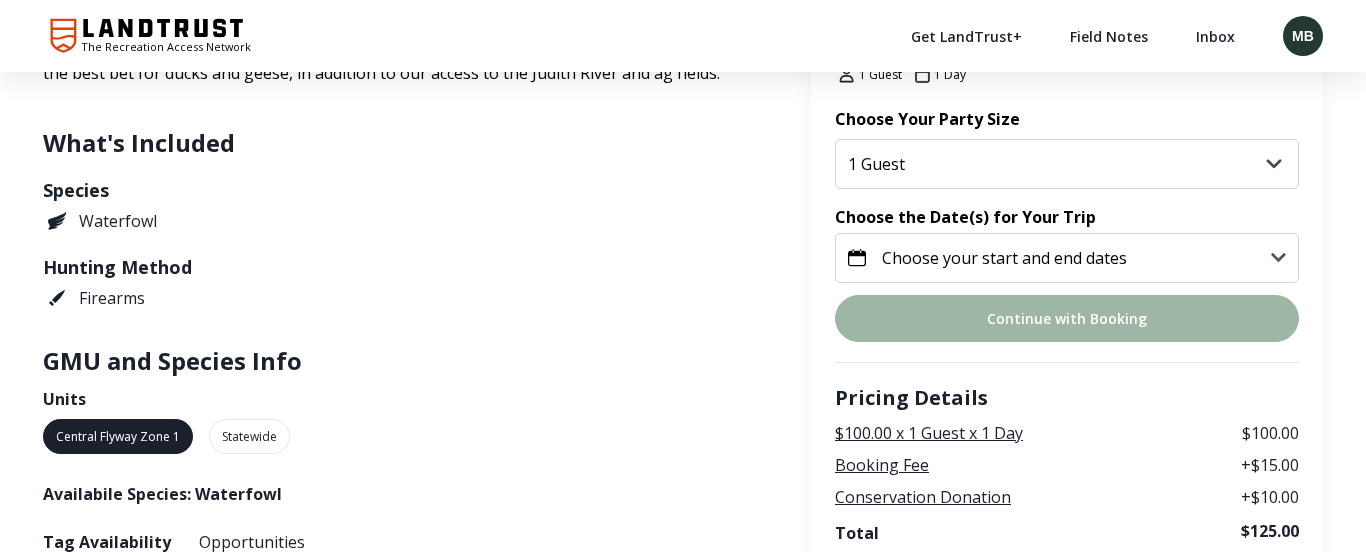 scroll, scrollTop: 516, scrollLeft: 0, axis: vertical 